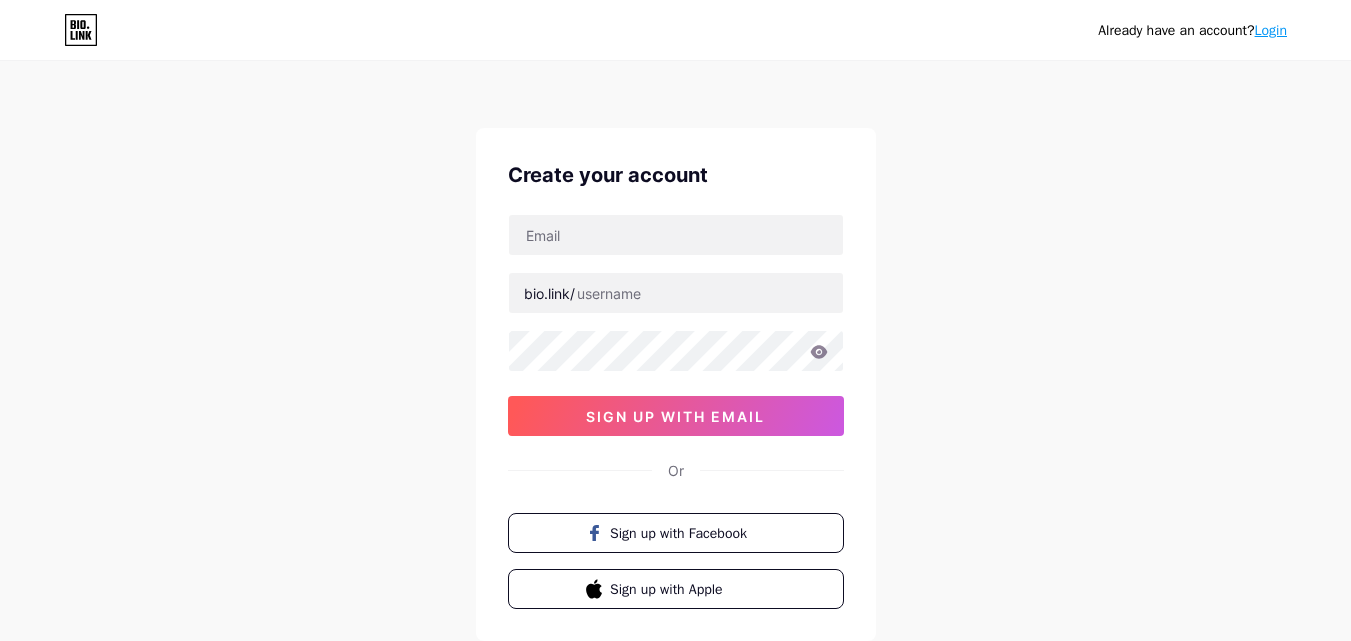 scroll, scrollTop: 0, scrollLeft: 0, axis: both 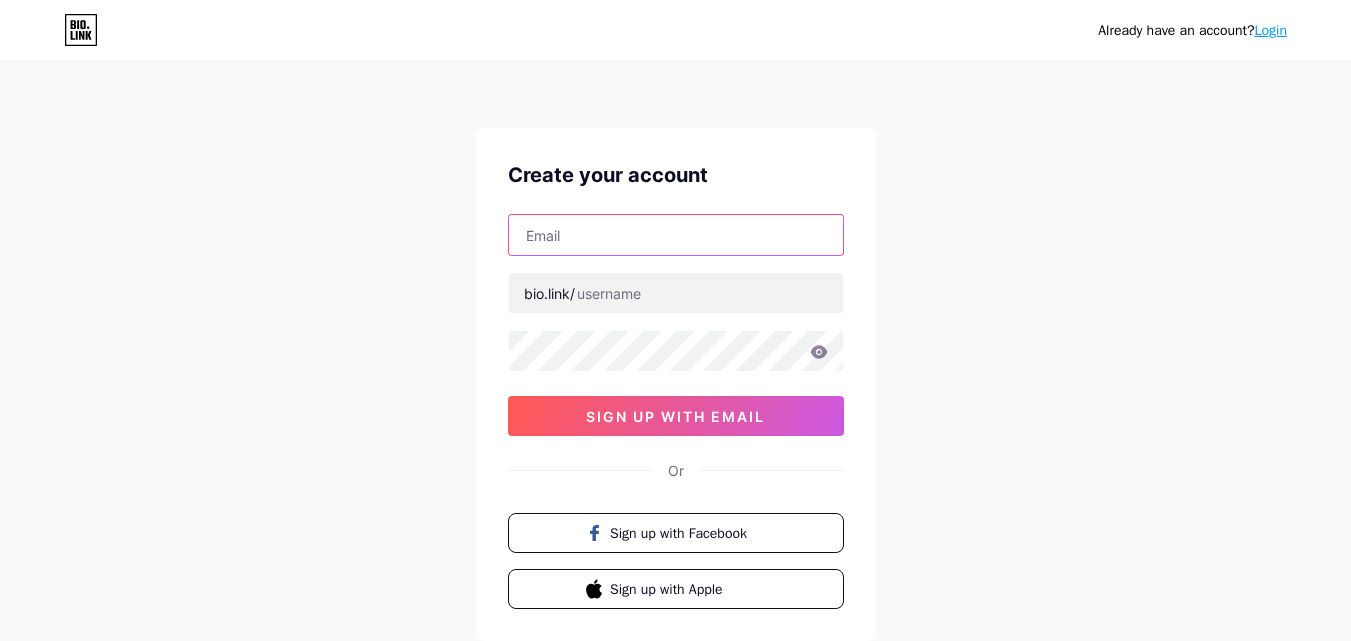 click at bounding box center [676, 235] 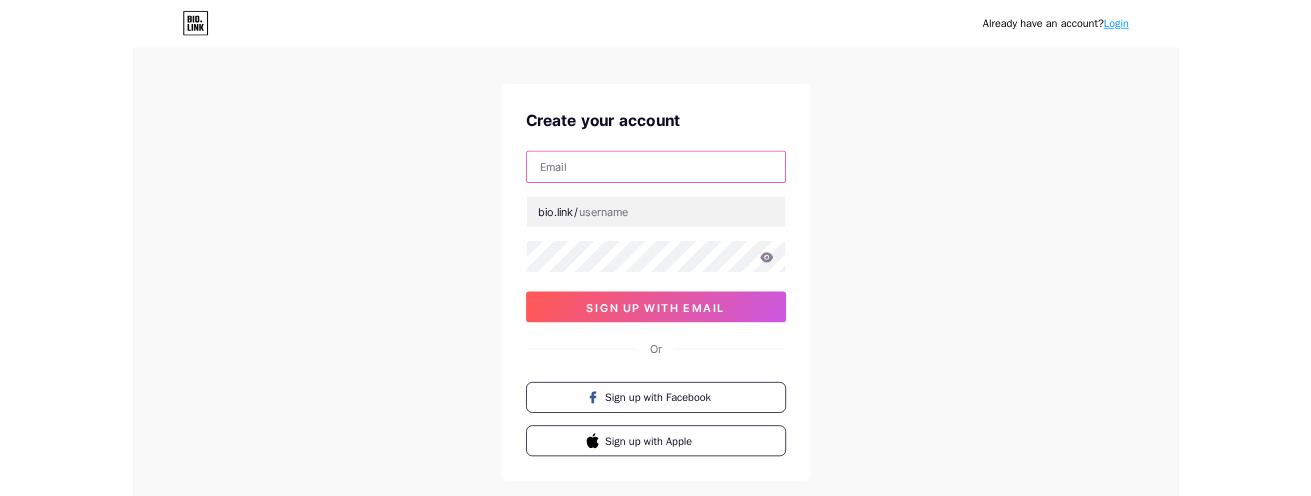 scroll, scrollTop: 0, scrollLeft: 0, axis: both 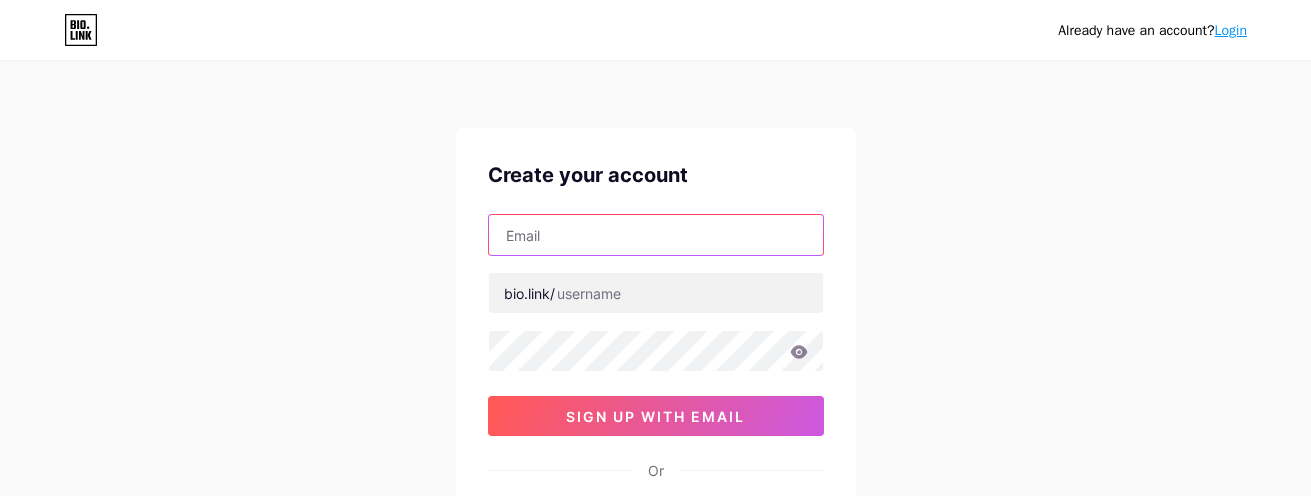 click at bounding box center (656, 235) 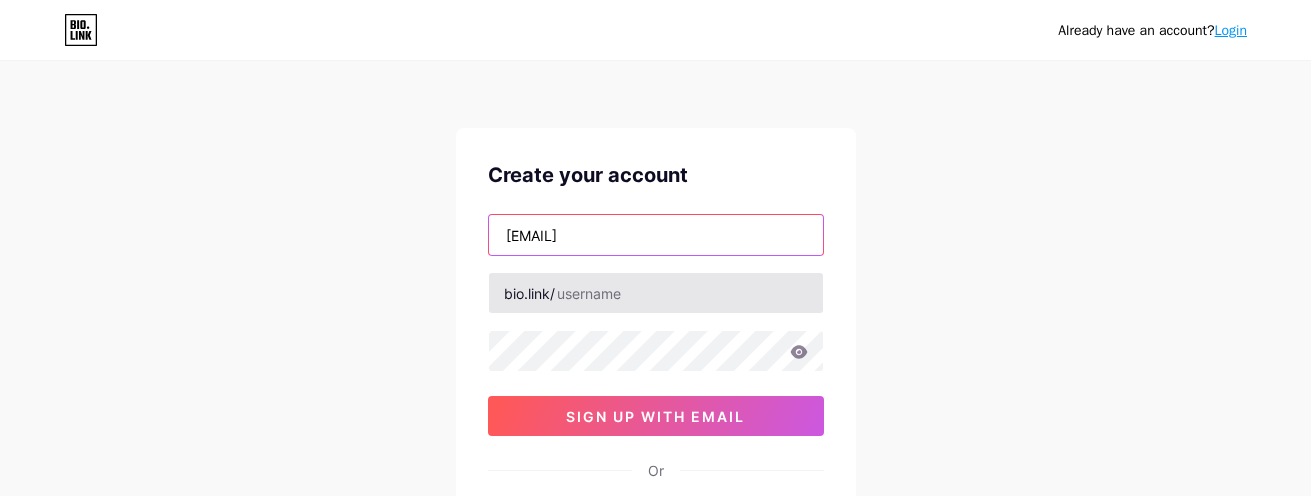 type on "[EMAIL]" 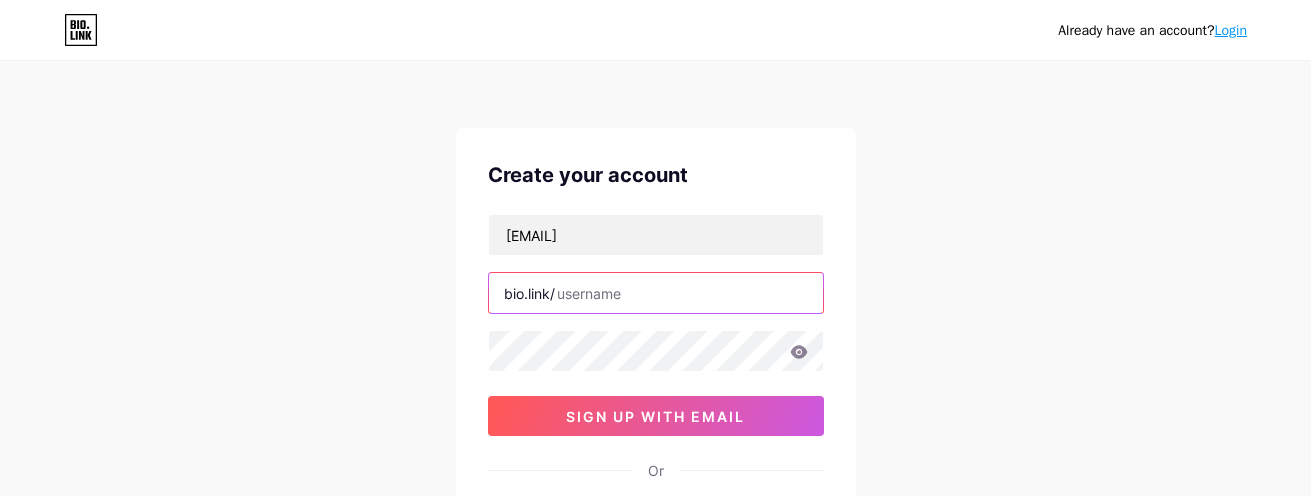 click at bounding box center (656, 293) 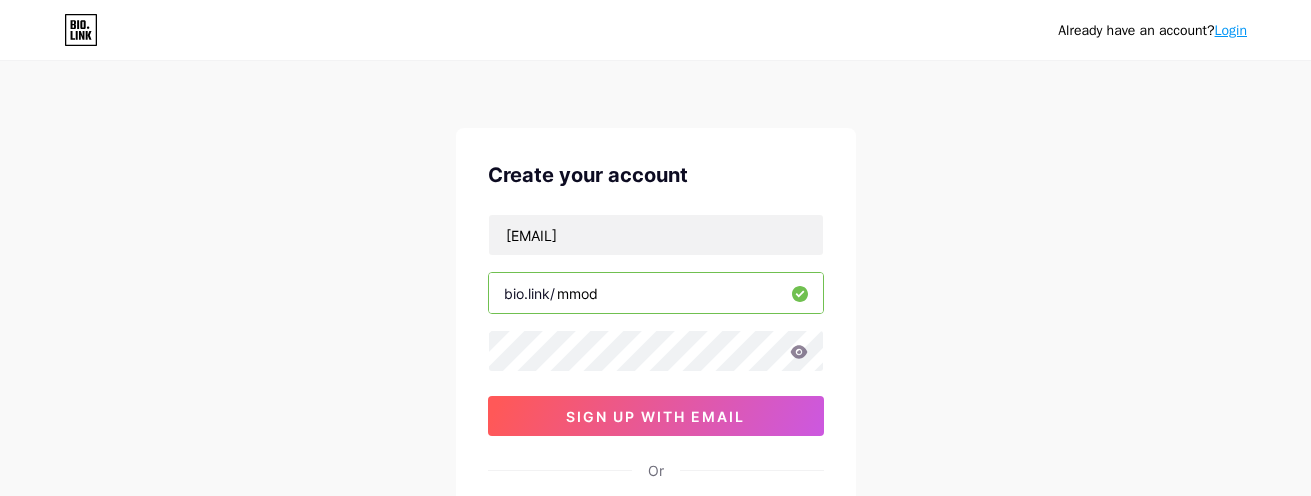 drag, startPoint x: 570, startPoint y: 293, endPoint x: 654, endPoint y: 297, distance: 84.095184 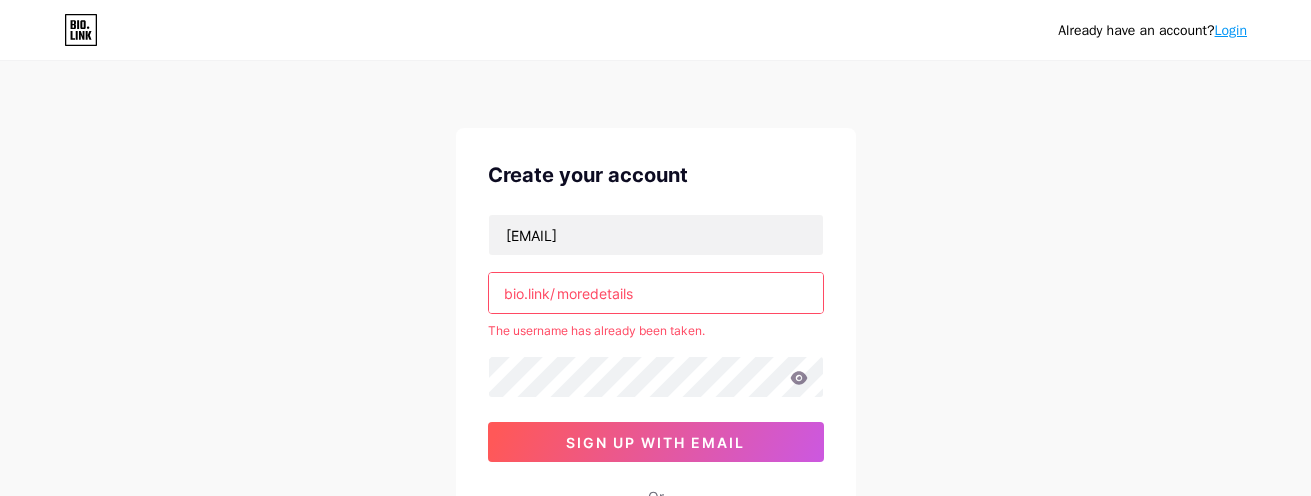 click on "moredetails" at bounding box center (656, 293) 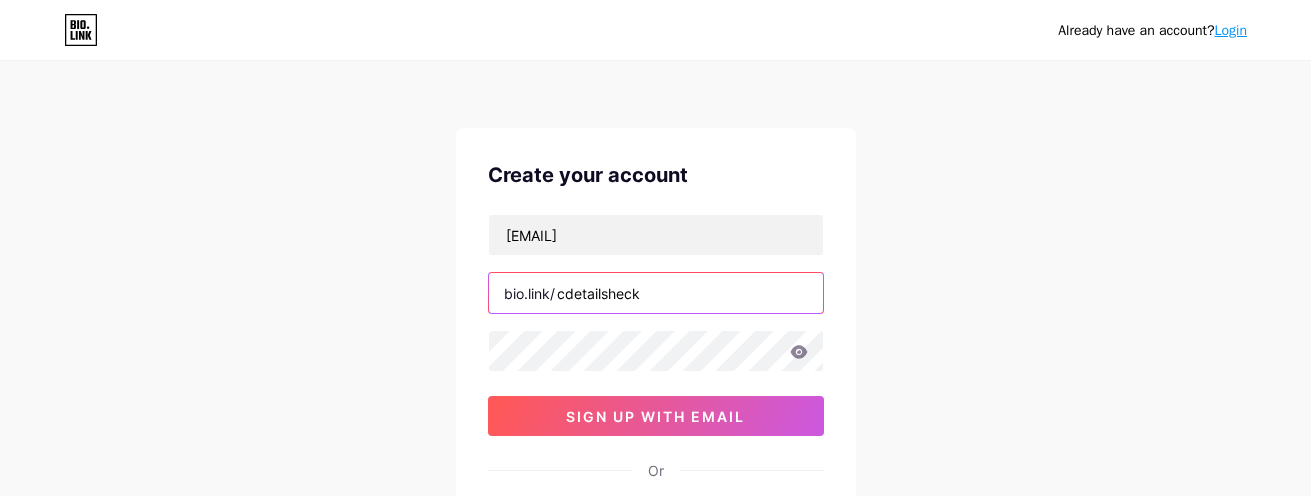 click on "cdetailsheck" at bounding box center (656, 293) 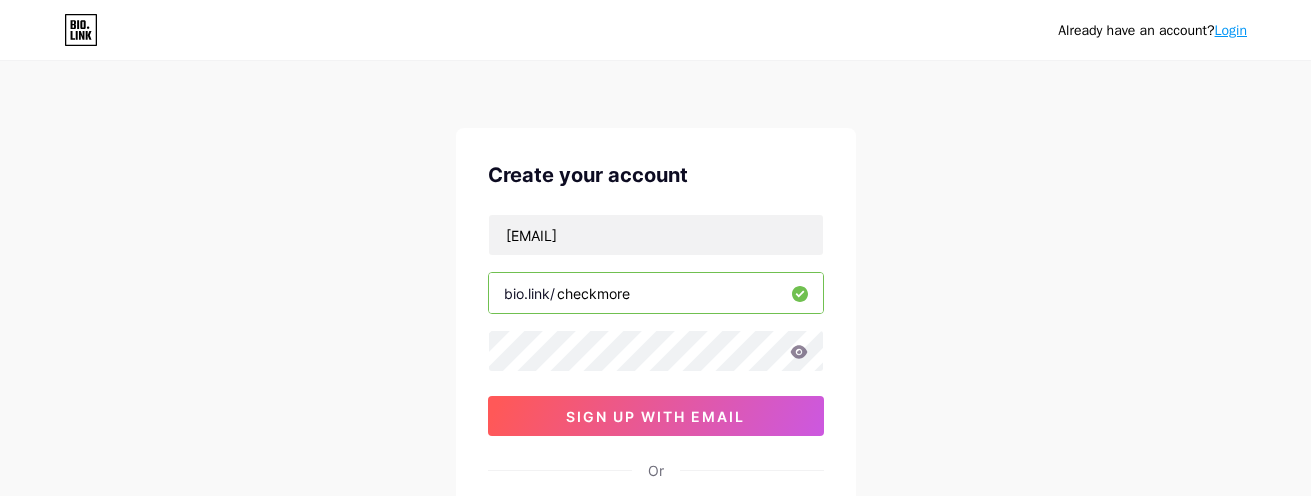 type on "checkmore" 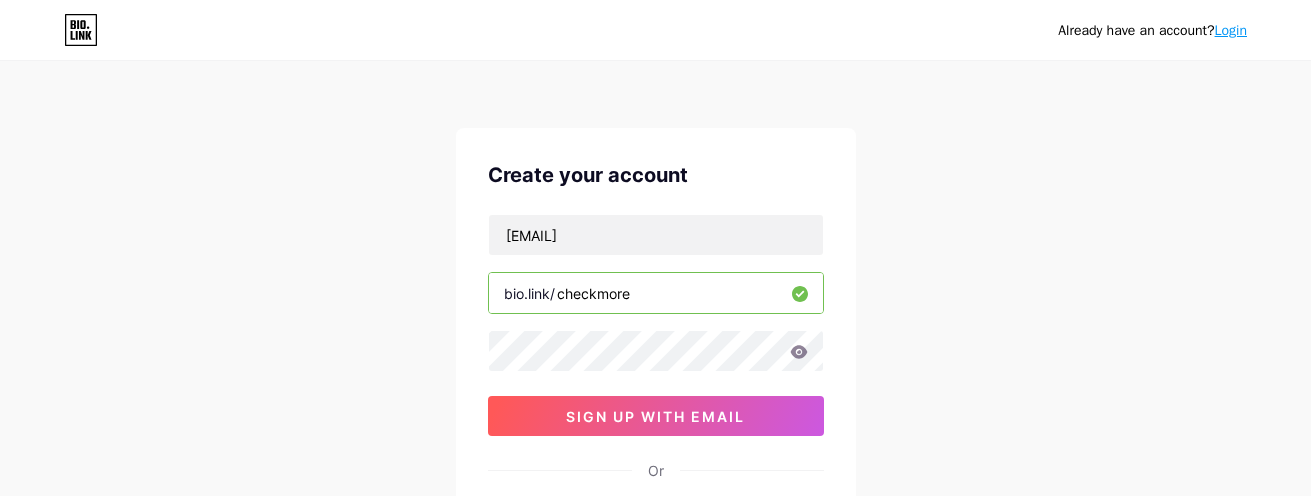 click on "checkmore" at bounding box center [656, 293] 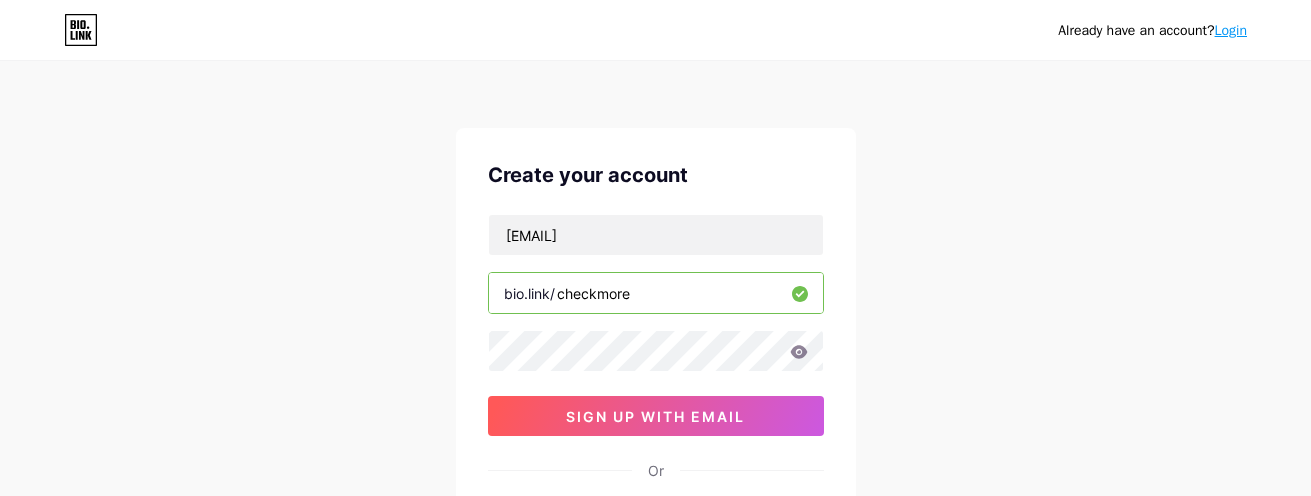 click 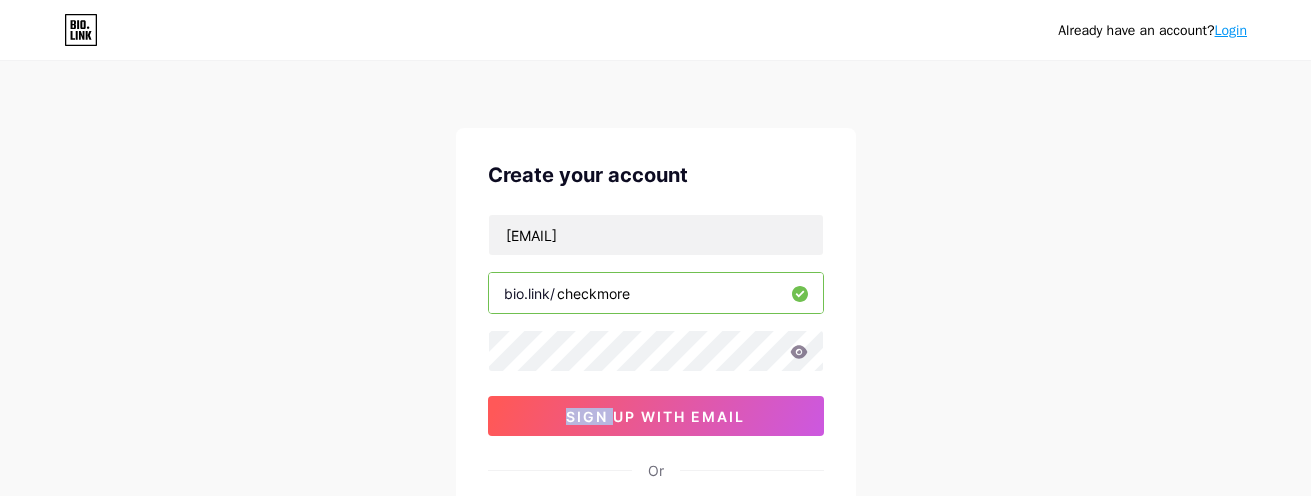 click 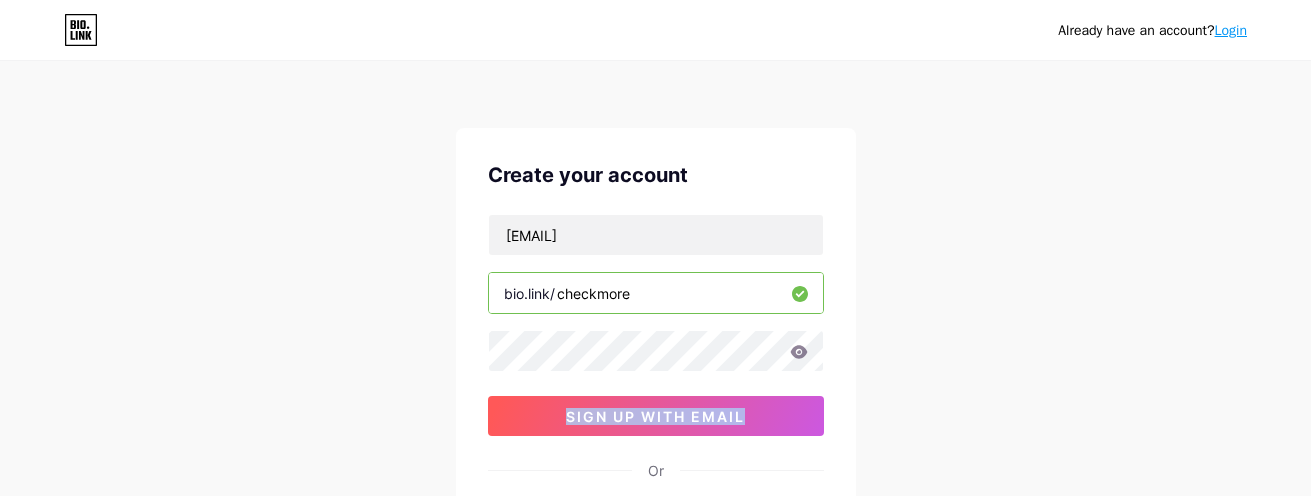 click 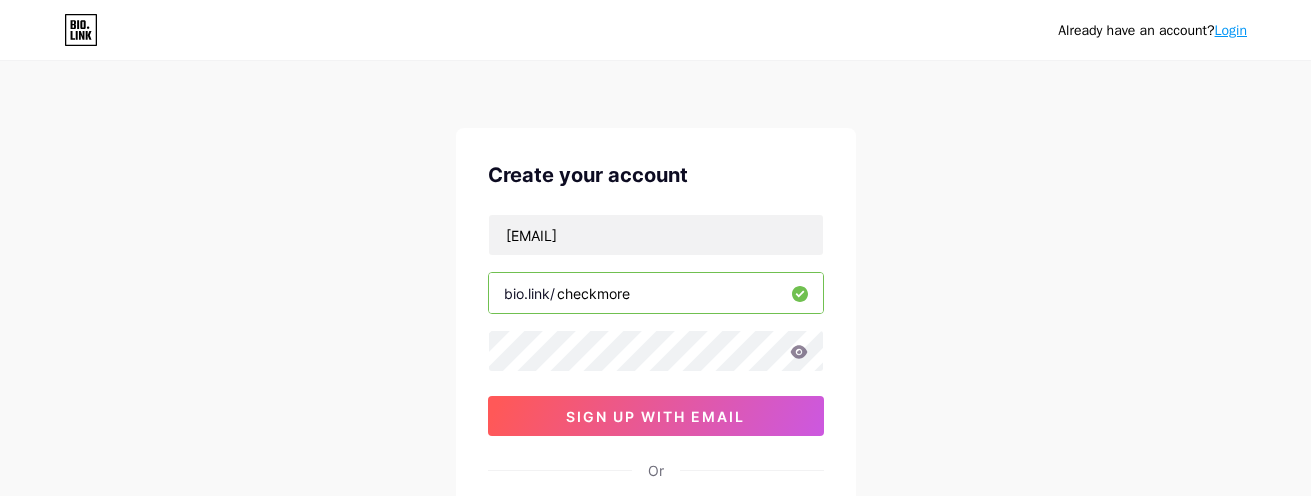 click on "Create your account     [EMAIL]     bio.link/[TOKEN]     sign up with email         Or       Sign up with Facebook
Sign up with Apple" at bounding box center [656, 384] 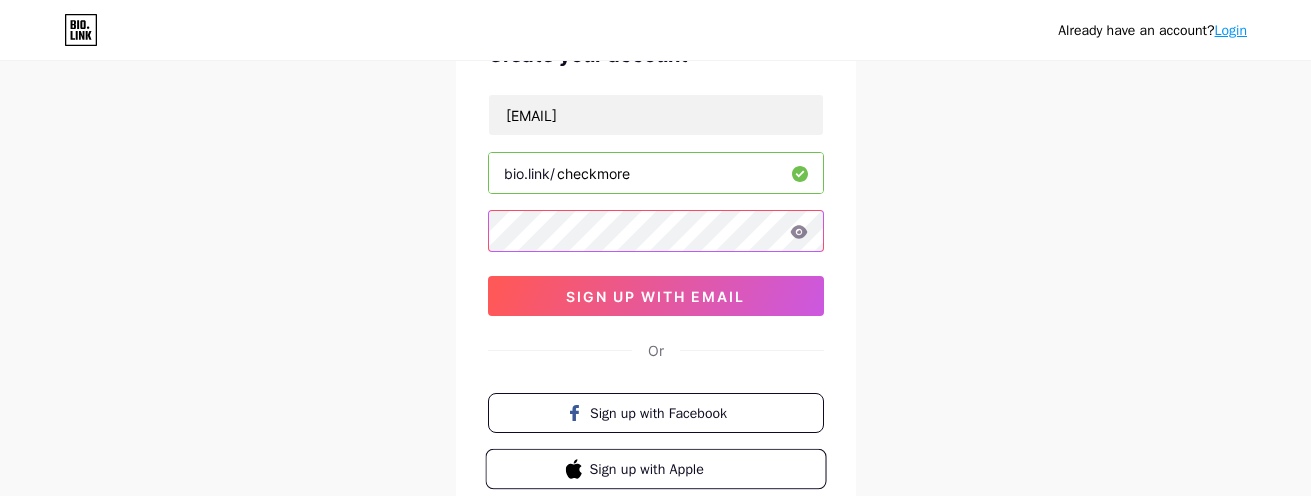 scroll, scrollTop: 0, scrollLeft: 0, axis: both 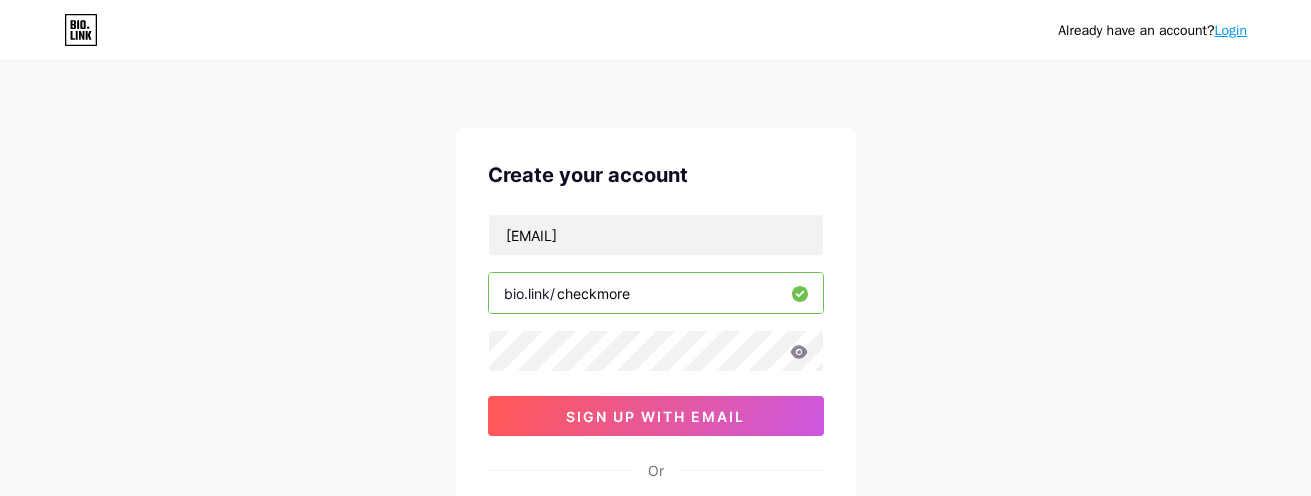 click 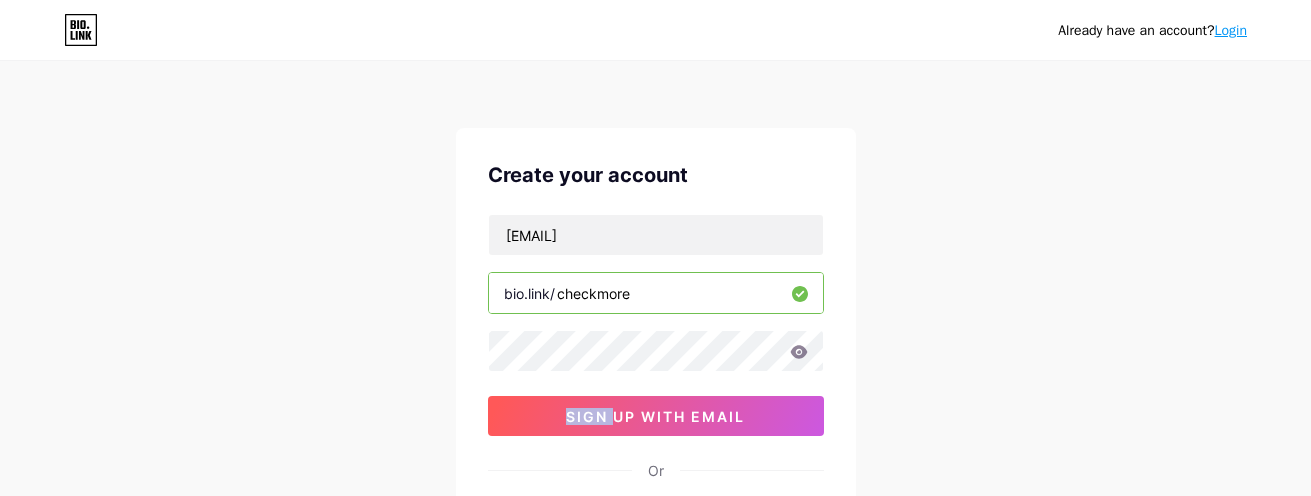 click 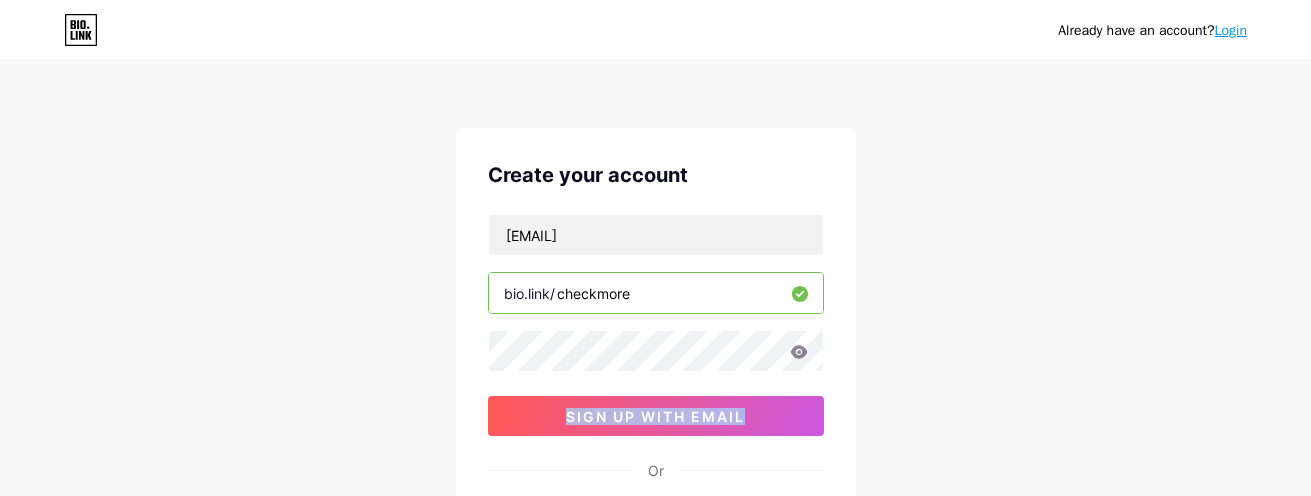 click 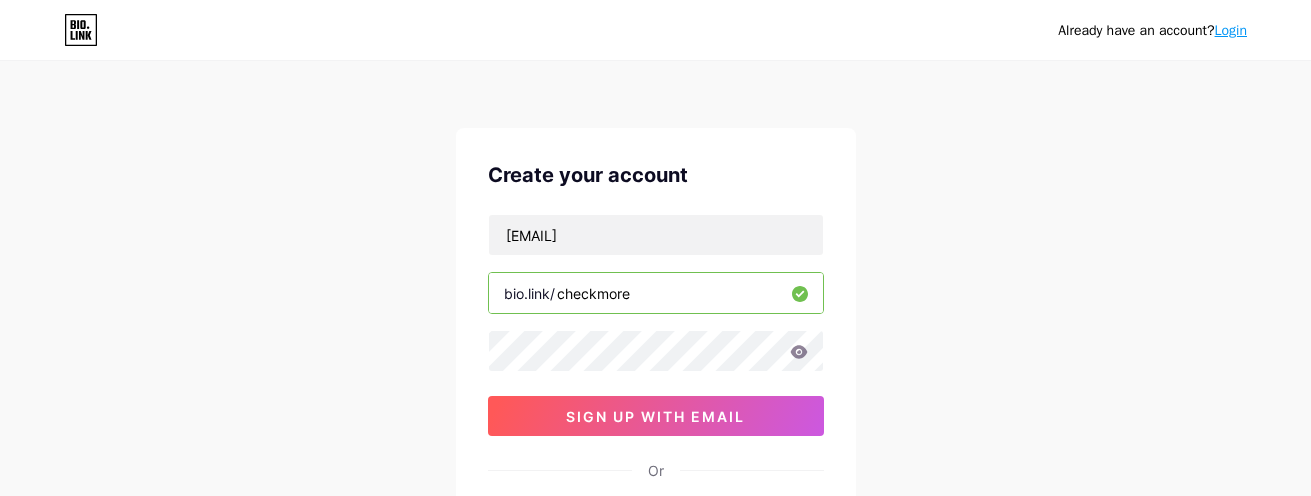 click on "checkmore" at bounding box center [656, 293] 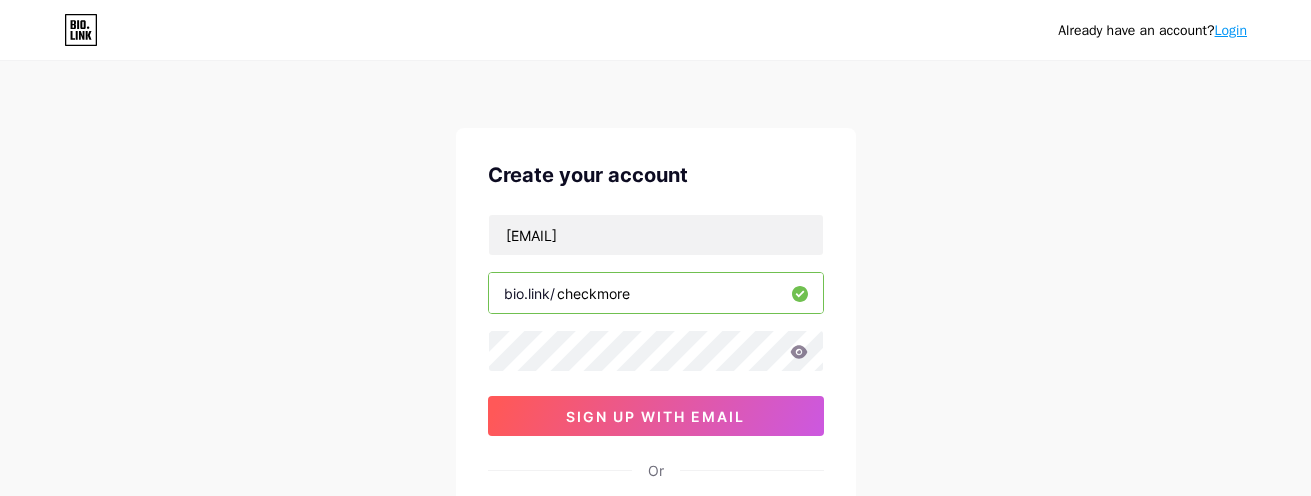 click 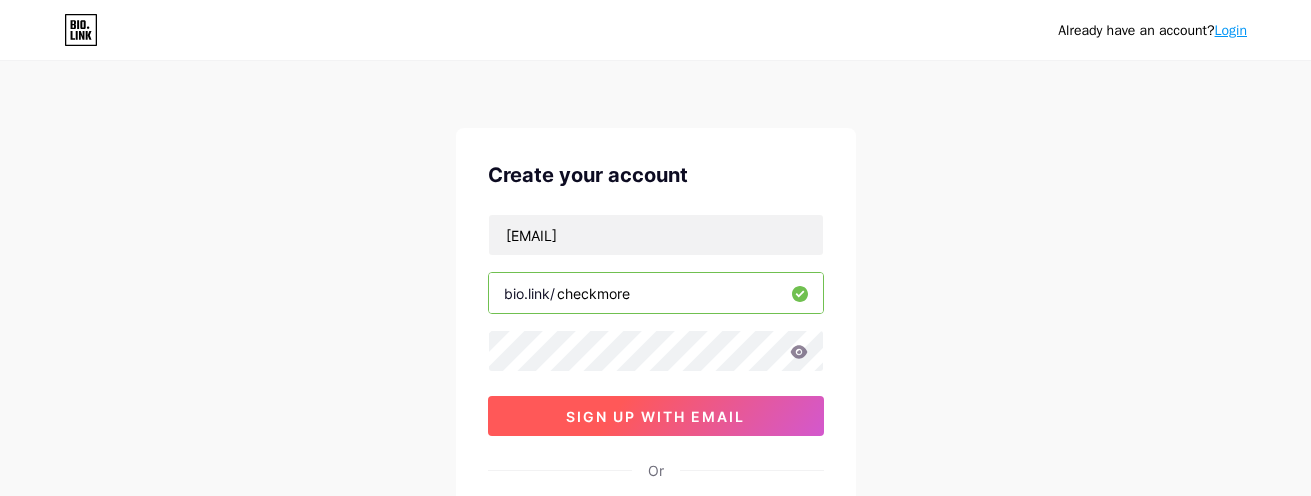 click on "sign up with email" at bounding box center (656, 416) 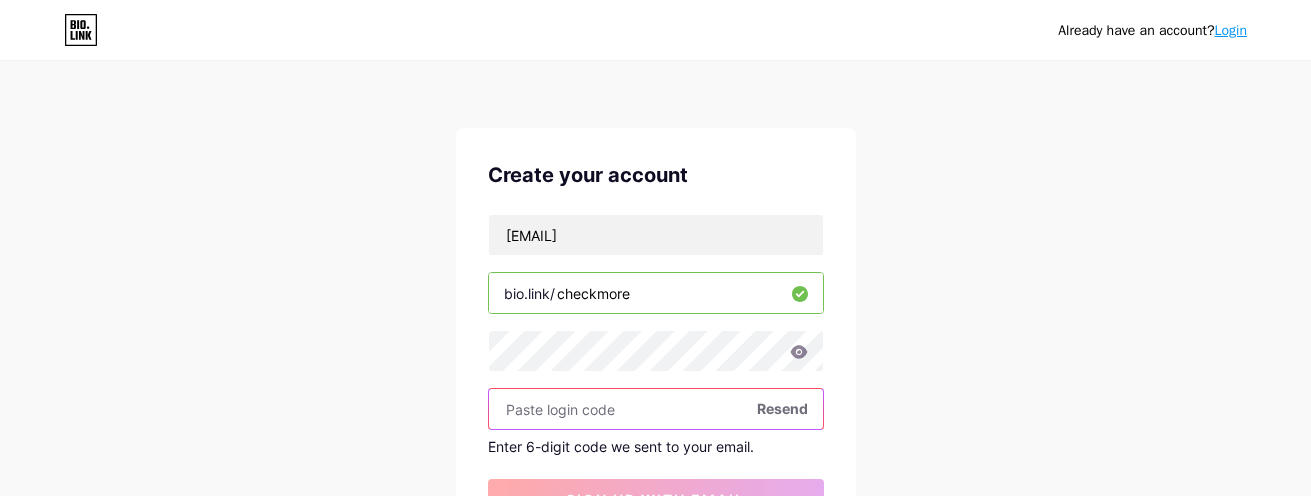 click at bounding box center [656, 409] 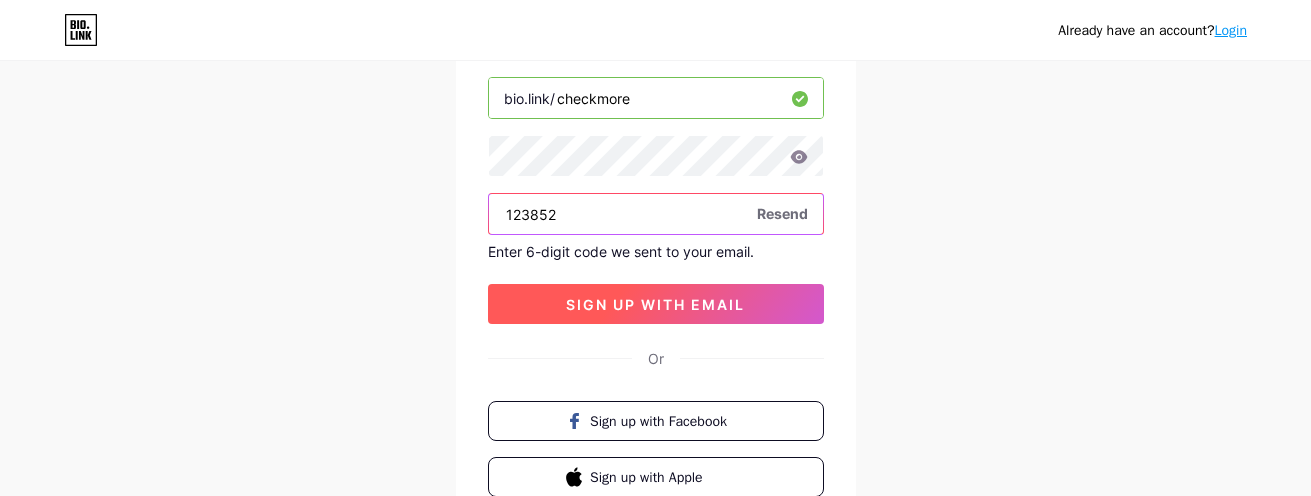 scroll, scrollTop: 200, scrollLeft: 0, axis: vertical 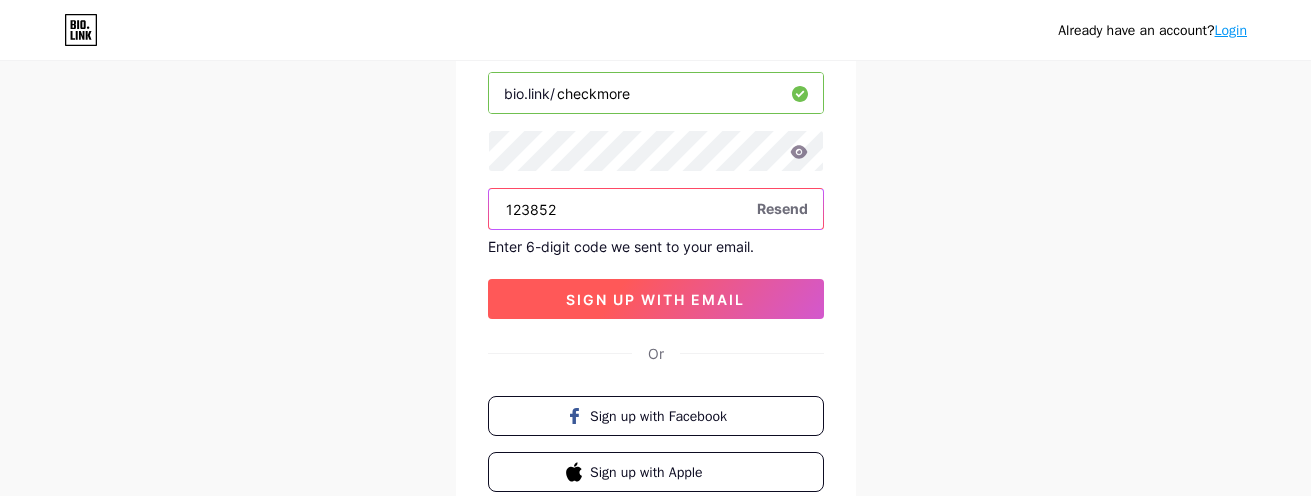 type on "123852" 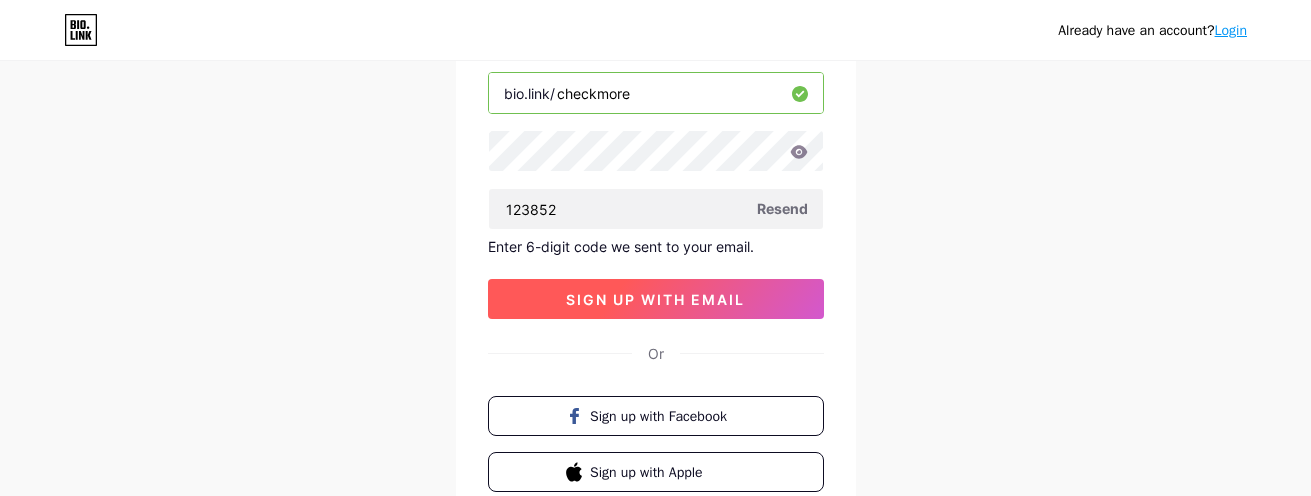 click on "sign up with email" at bounding box center (655, 299) 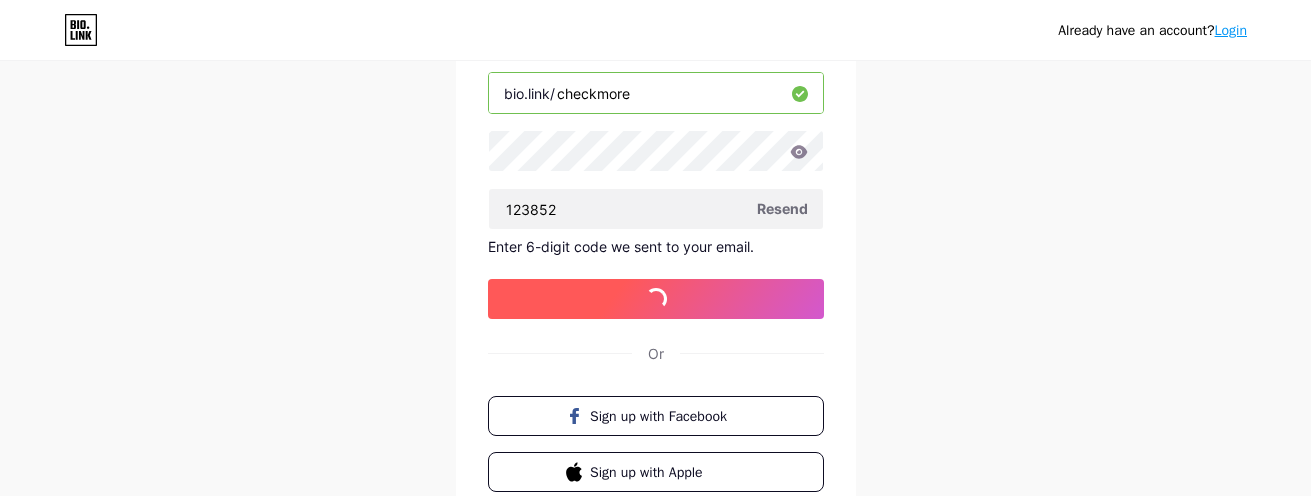 scroll, scrollTop: 0, scrollLeft: 0, axis: both 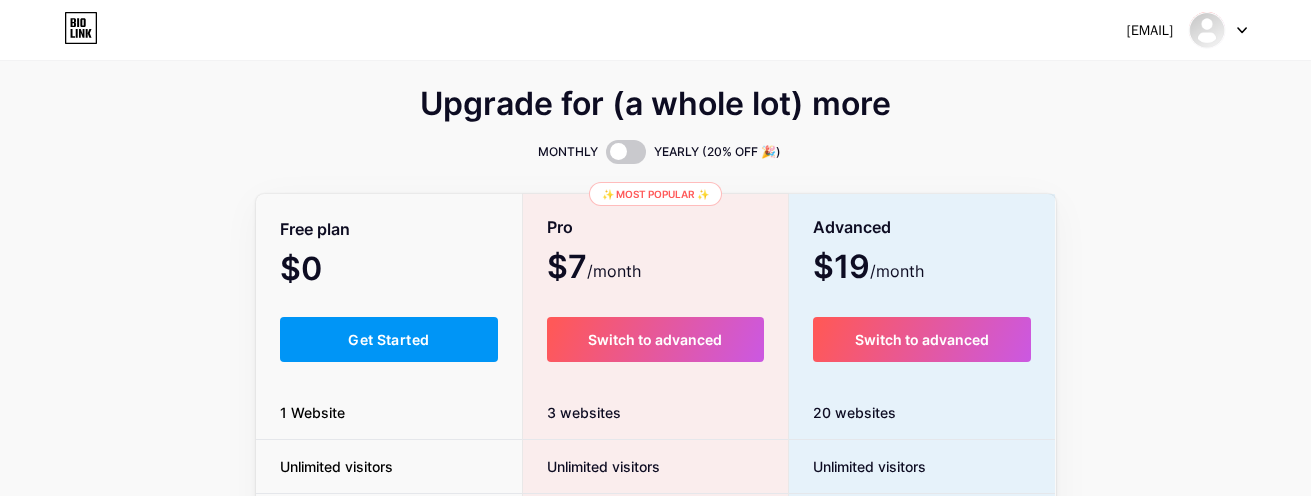 drag, startPoint x: 397, startPoint y: 332, endPoint x: 134, endPoint y: 462, distance: 293.37518 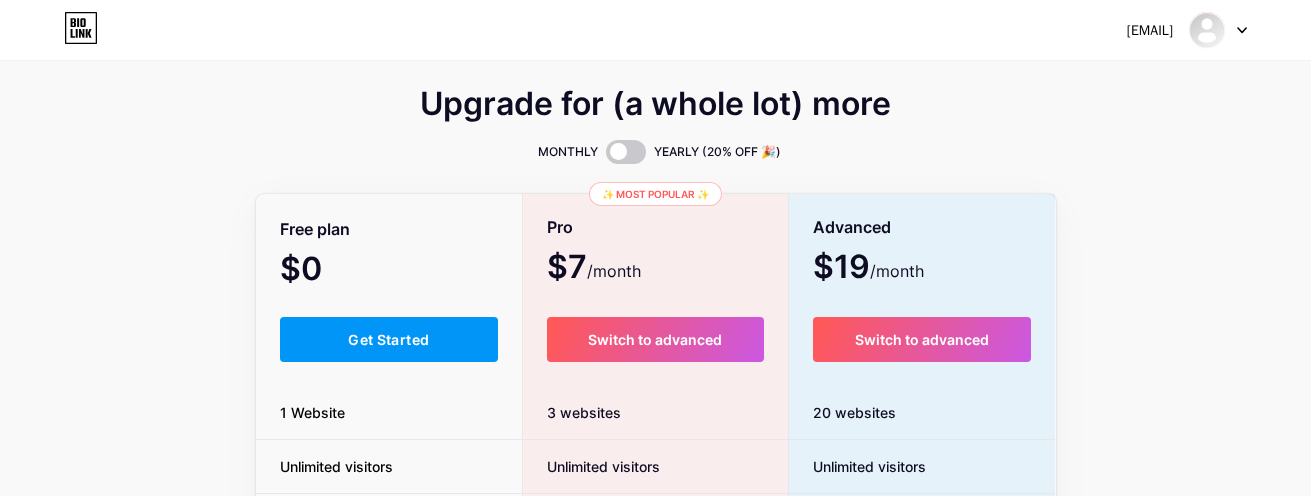 click on "Upgrade for (a whole lot) more
MONTHLY
YEARLY (20% OFF 🎉)
Free plan   $0   /month   Get Started     1 Website Unlimited visitors Themes & Apps Advanced Stats   ✨ Most popular ✨   Pro   $7   /month     Switch to advanced      3 websites
Unlimited visitors     Themes & Apps     Advanced Stats     Custom domain        Host it on your own personal domain    Build email list        Collect emails of your visitors and send them email updates    Publish blog posts        Start a blog in seconds, powered by a powerful editor    Verified badge        Add authenticity by showing a blue checkmark    Remove Bio Link branding        Remove all credits and make it fully white-label      Advanced   $19   /month     Switch to advanced      20 websites
Unlimited visitors     Themes & Apps     Advanced Stats     Custom domain        Host it on your own personal domain    Build email list         Publish blog posts         Verified badge" at bounding box center (655, 497) 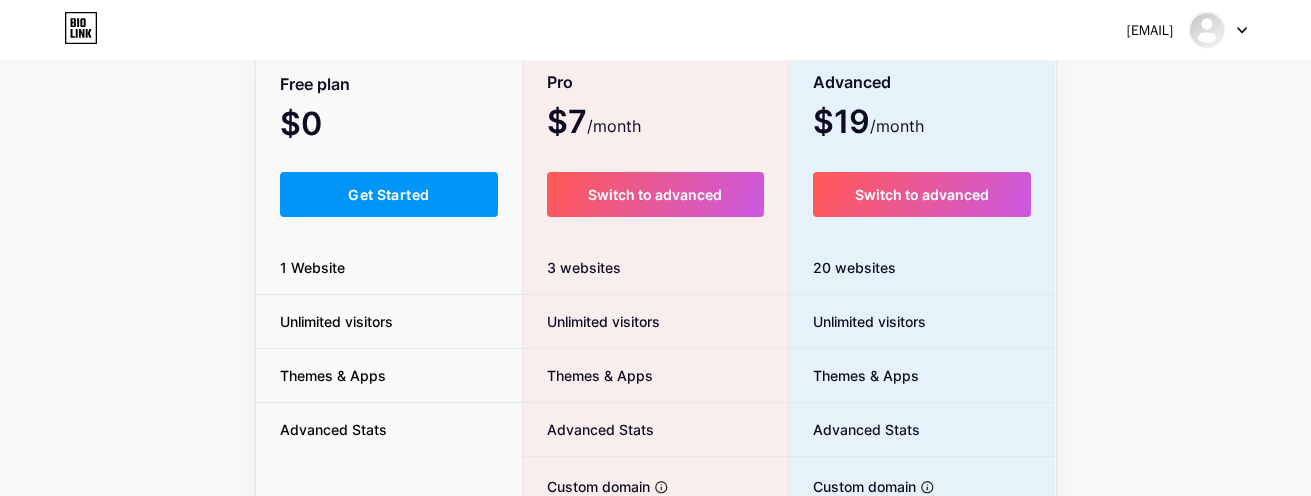 scroll, scrollTop: 0, scrollLeft: 0, axis: both 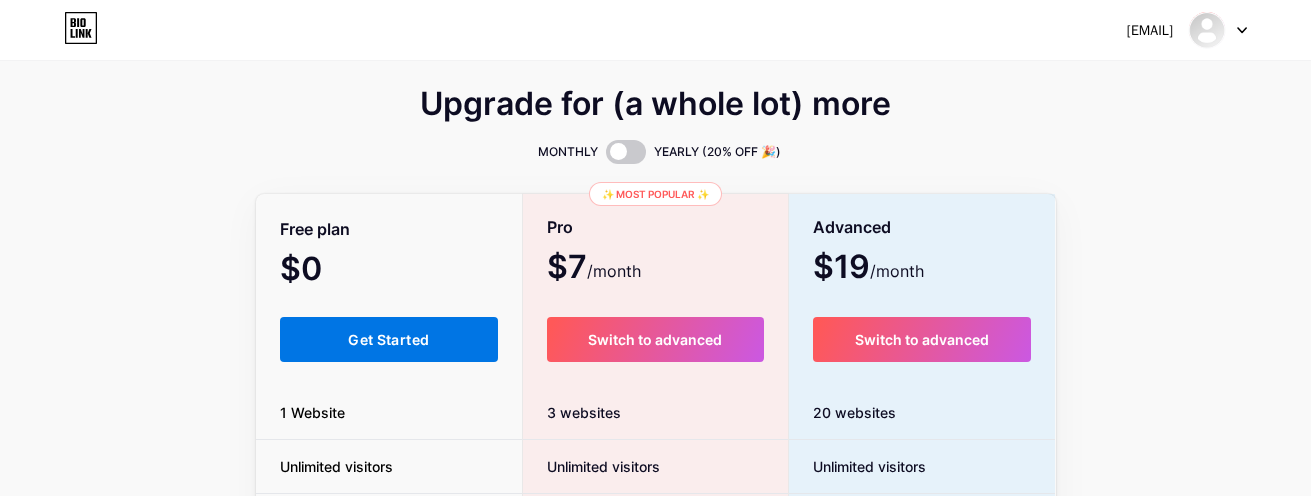 click on "Get Started" at bounding box center (389, 339) 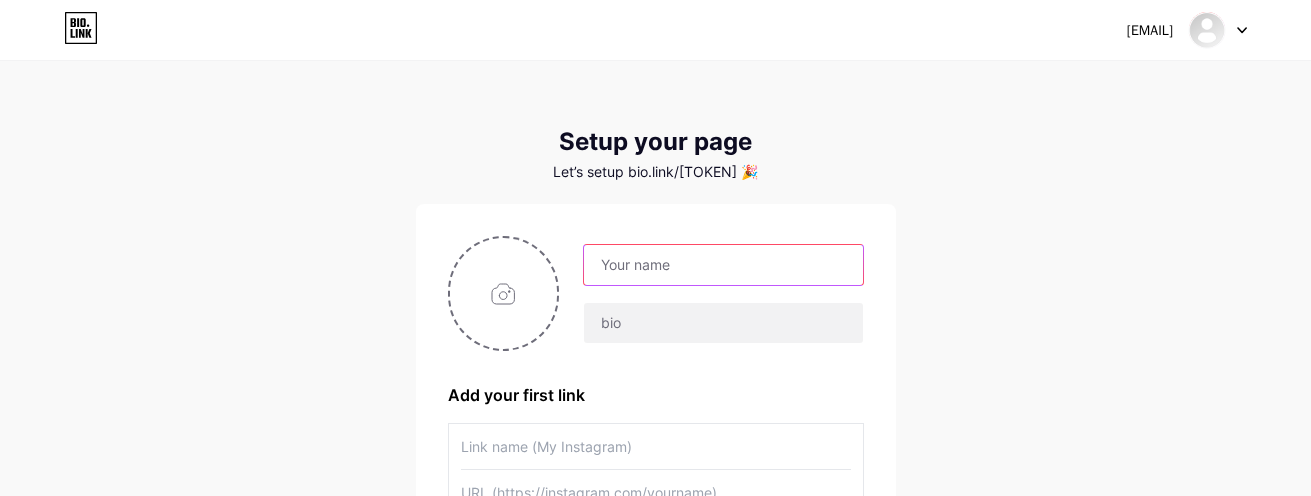 click at bounding box center (723, 265) 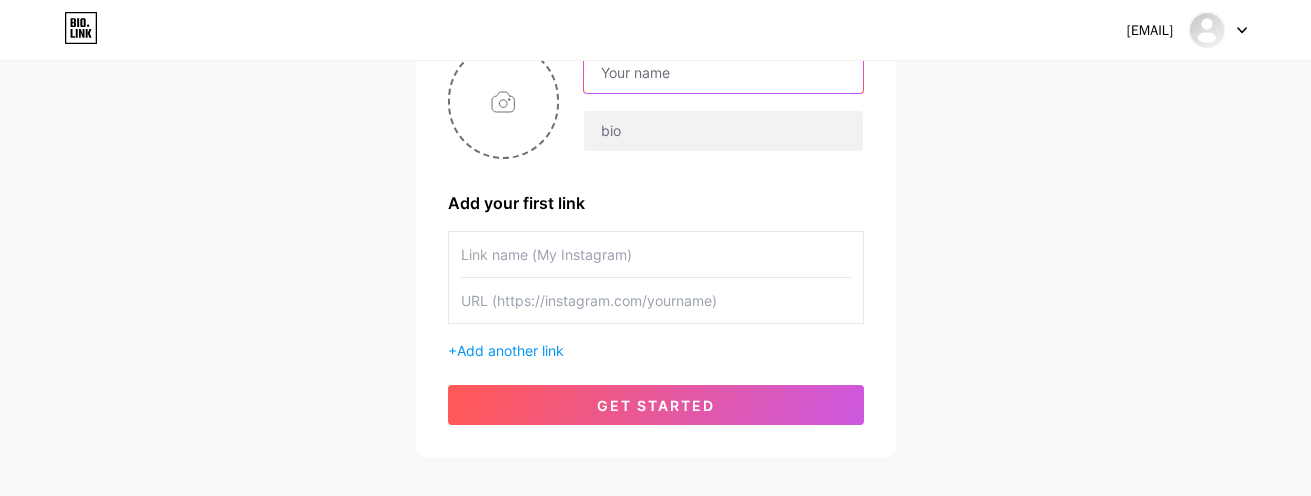 scroll, scrollTop: 200, scrollLeft: 0, axis: vertical 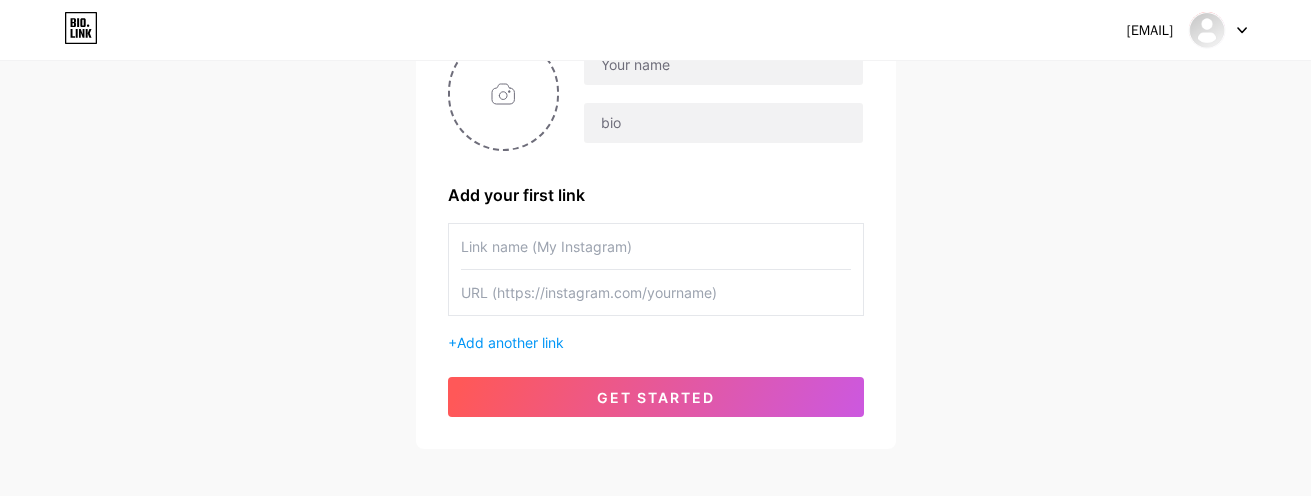 click at bounding box center [656, 246] 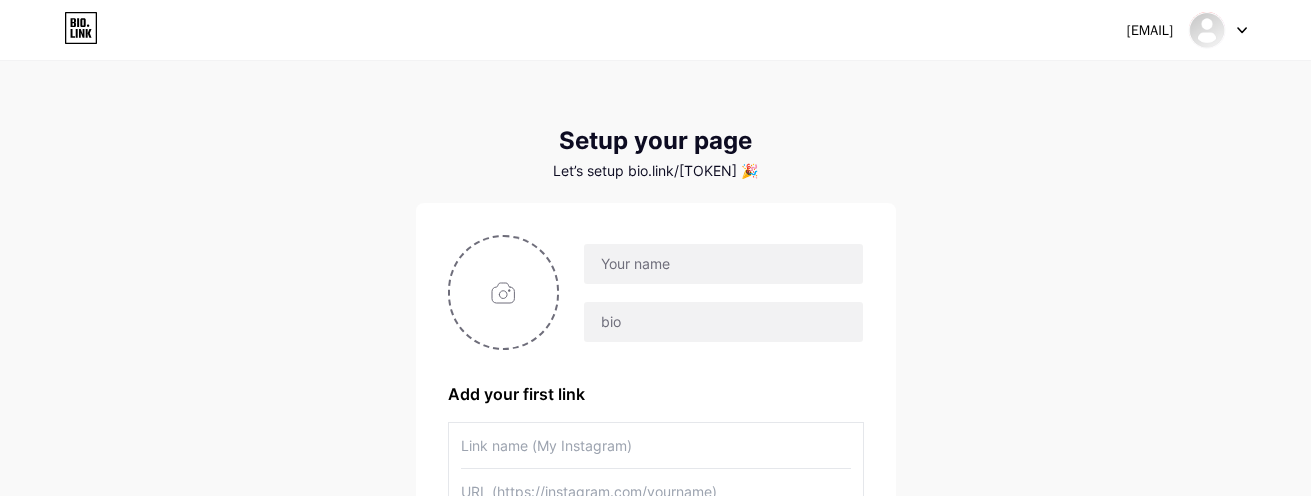 scroll, scrollTop: 0, scrollLeft: 0, axis: both 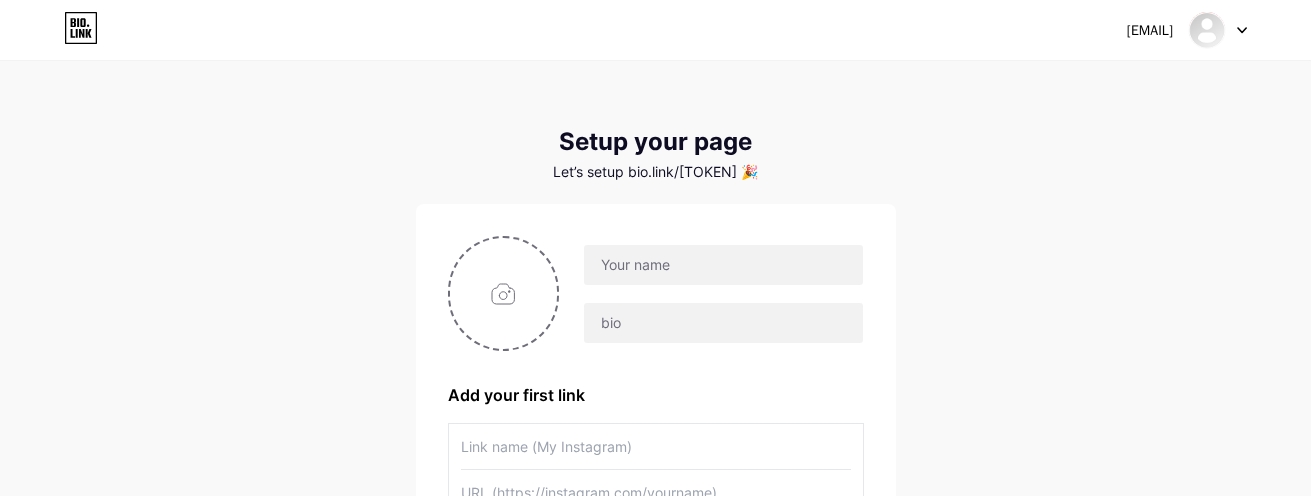 click 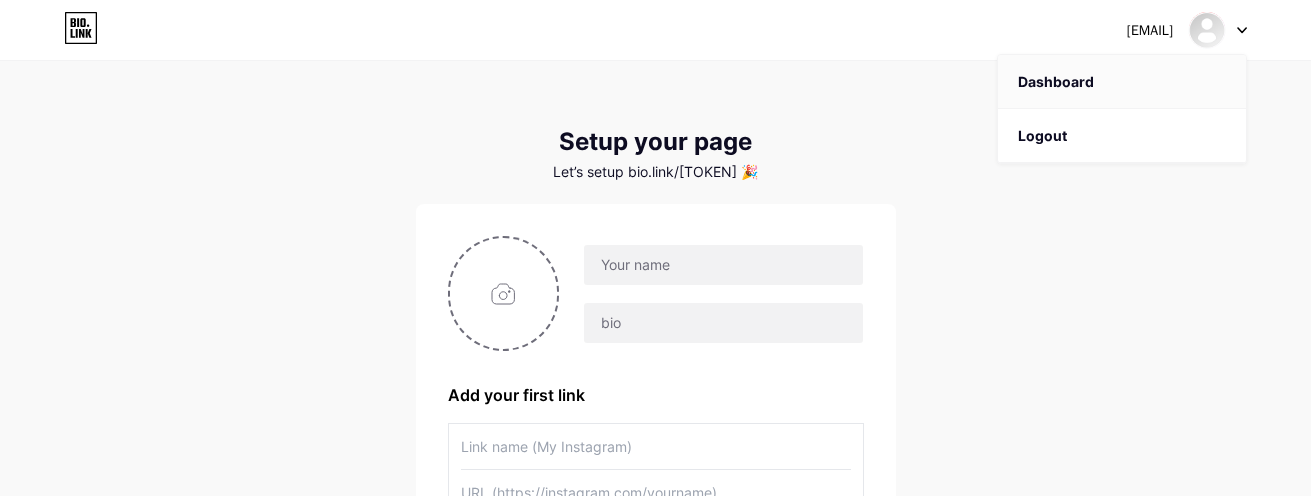 click on "Dashboard" at bounding box center (1122, 82) 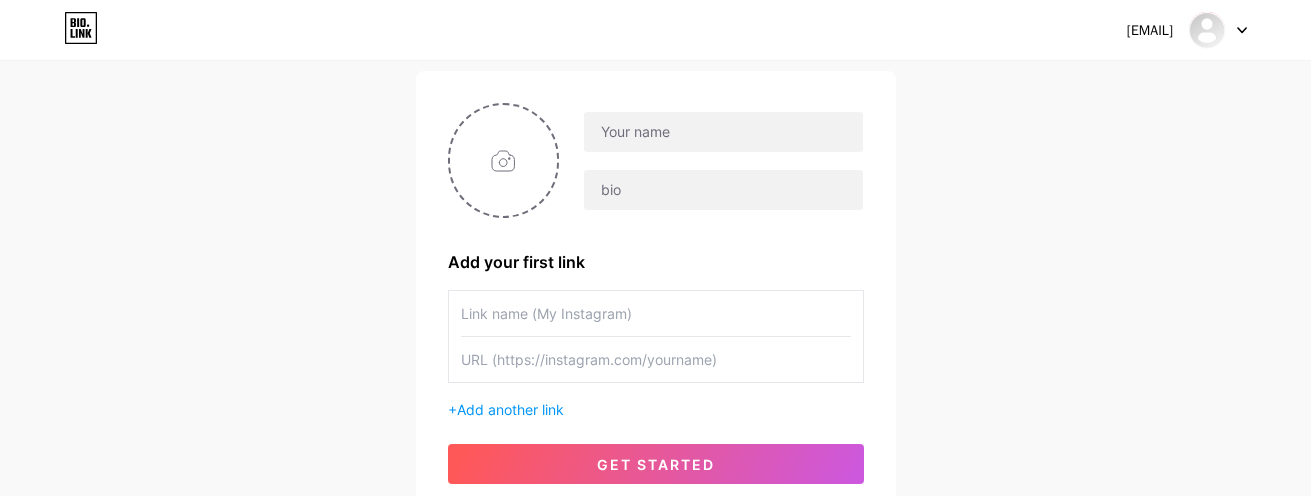 scroll, scrollTop: 97, scrollLeft: 0, axis: vertical 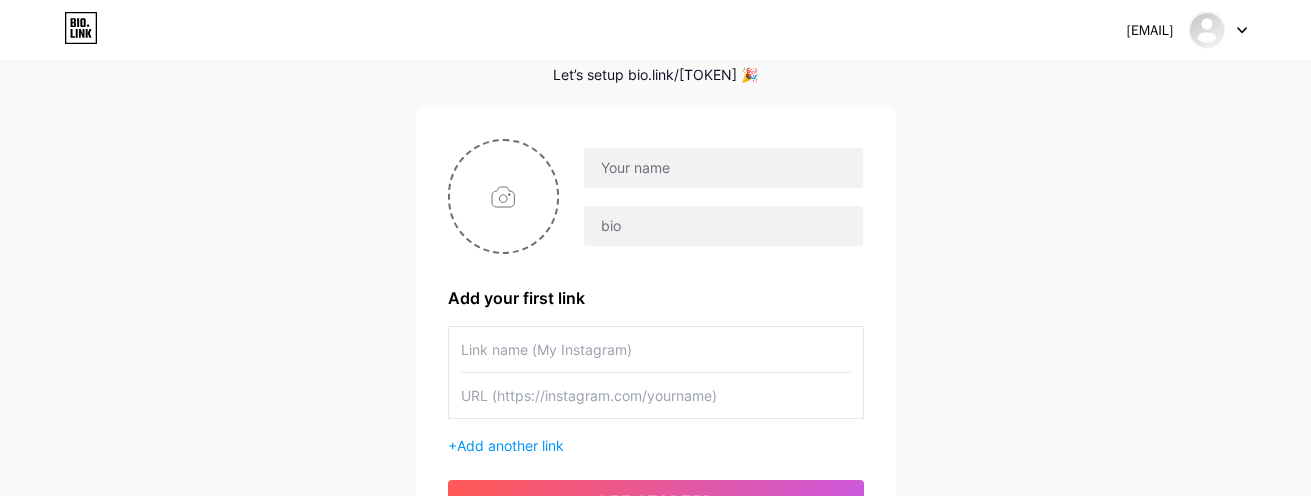 click at bounding box center (656, 349) 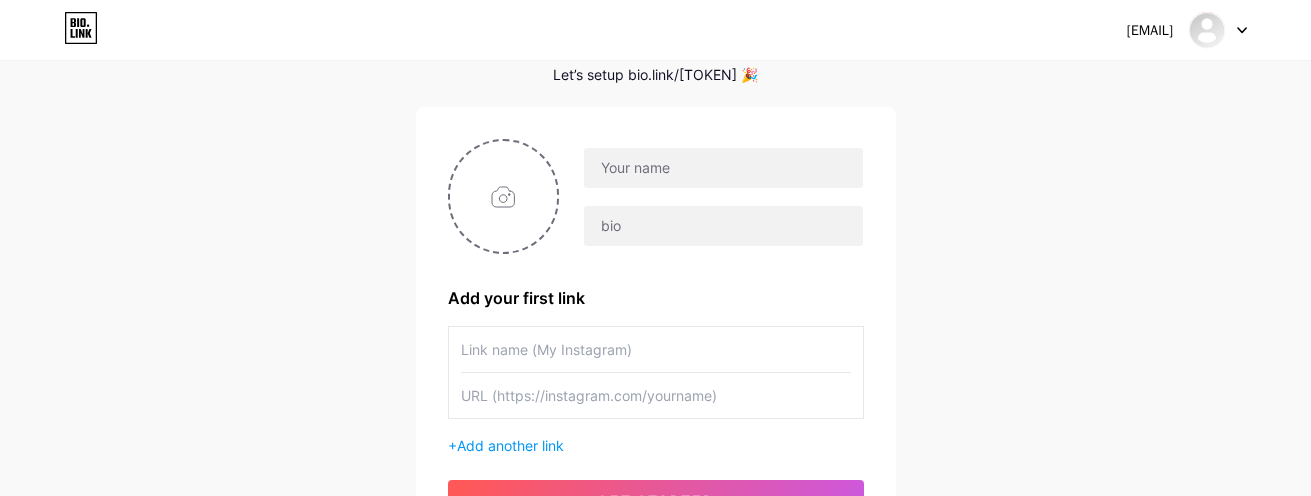 click at bounding box center [656, 349] 